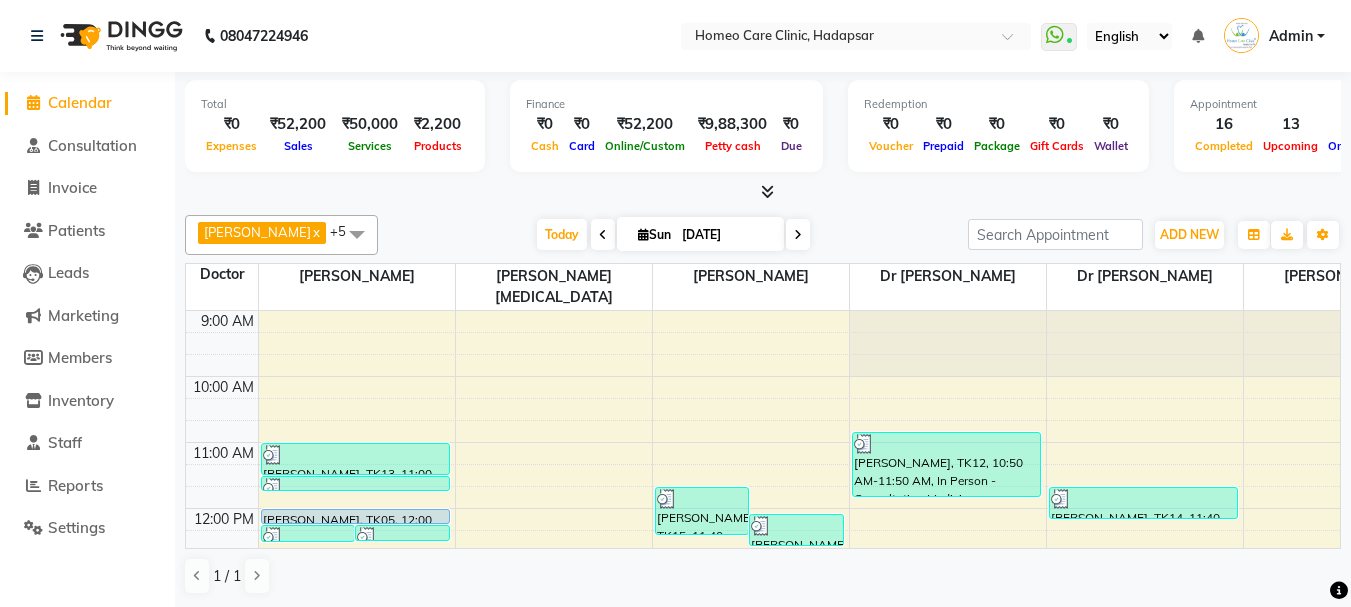 scroll, scrollTop: 0, scrollLeft: 0, axis: both 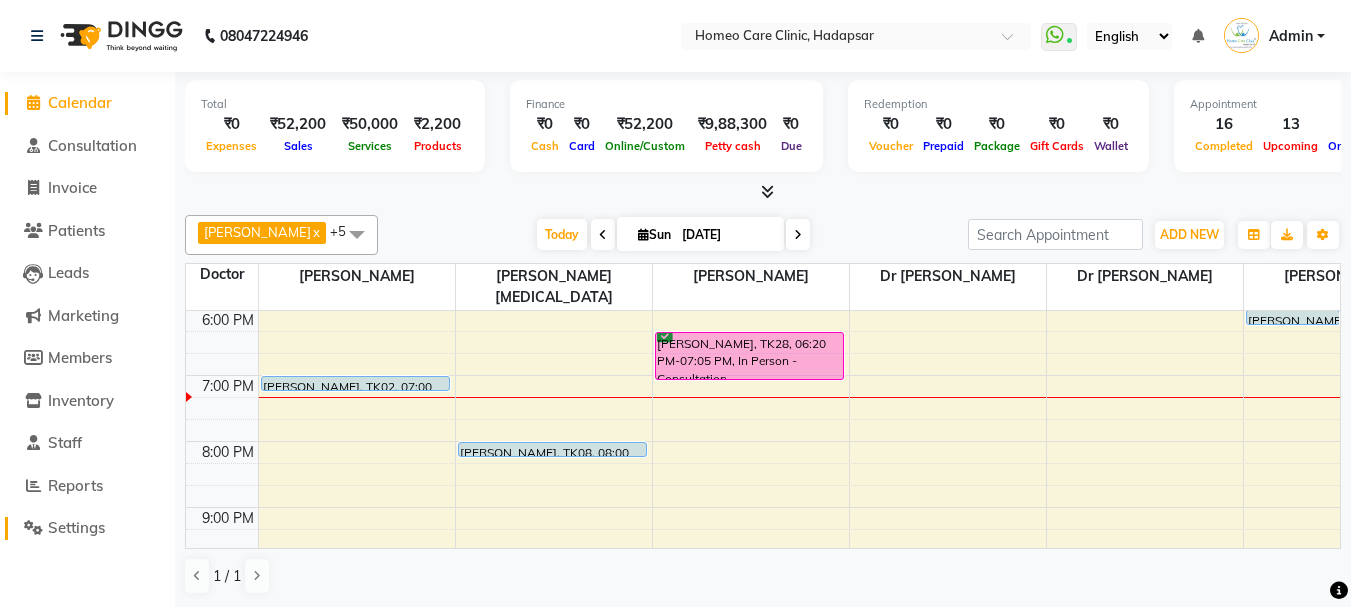 click on "Settings" 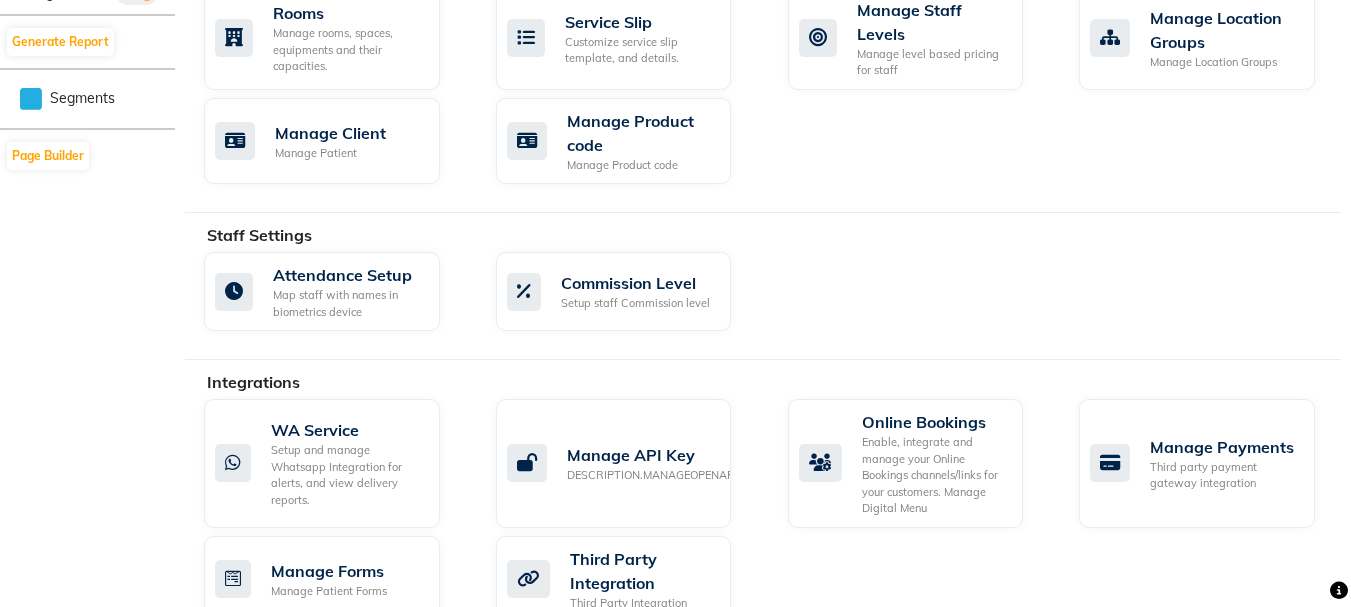 scroll, scrollTop: 1100, scrollLeft: 0, axis: vertical 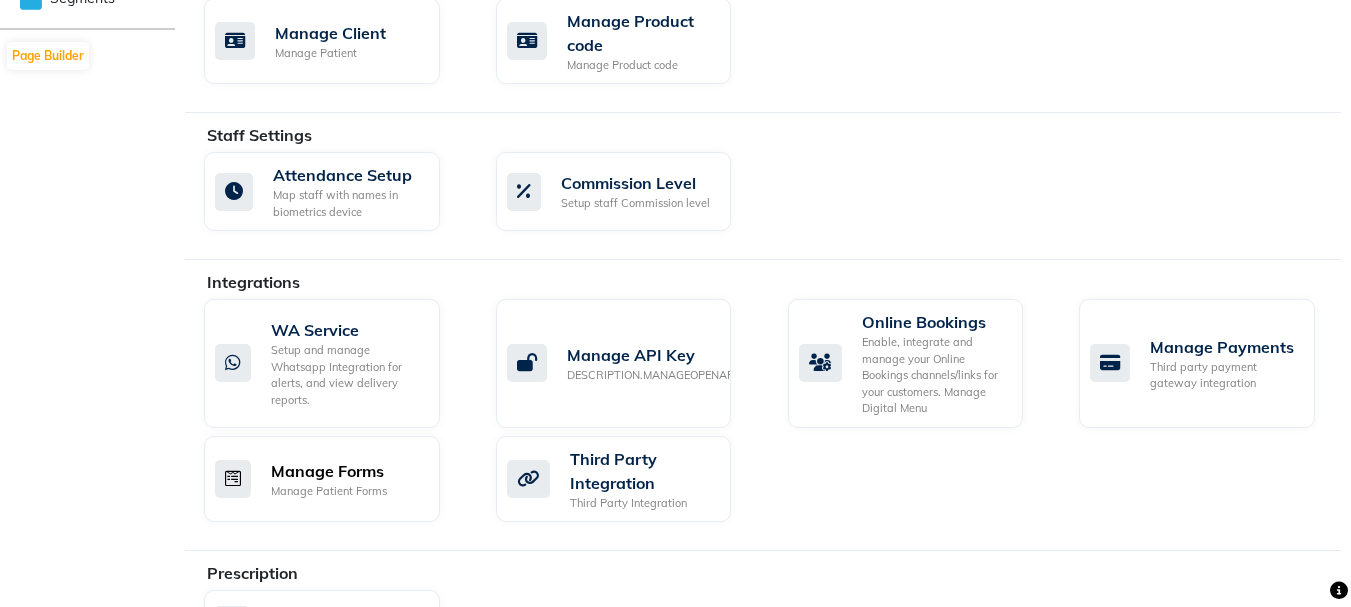 click on "Manage Forms" 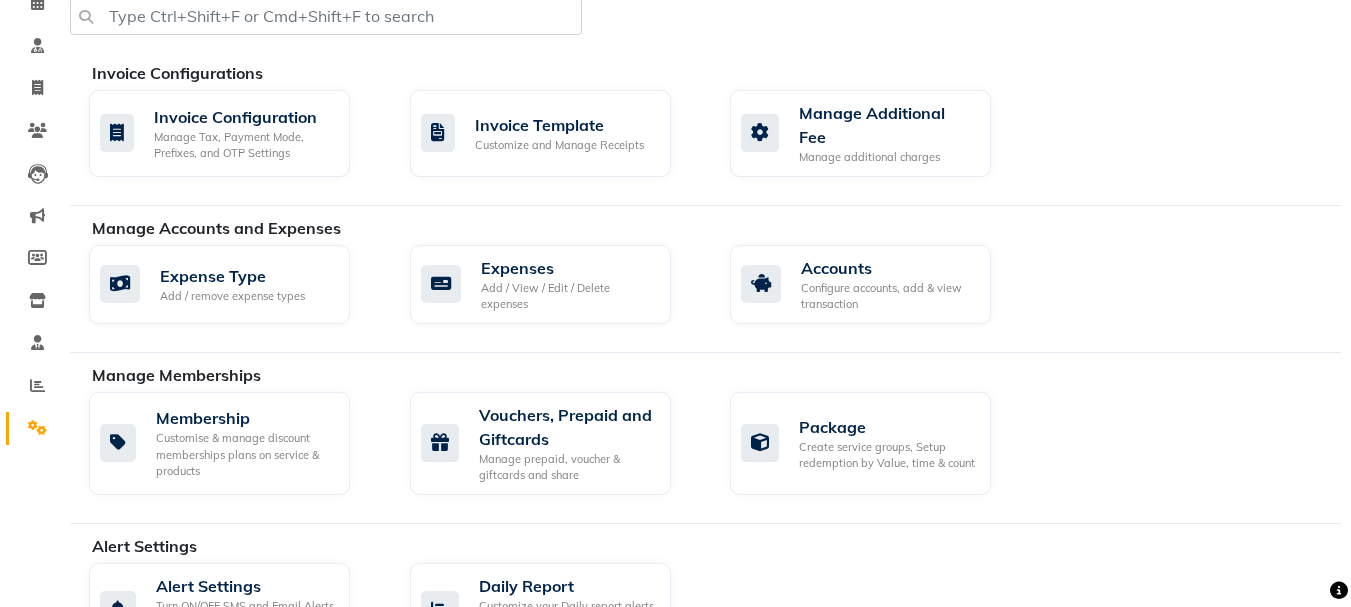 scroll, scrollTop: 200, scrollLeft: 0, axis: vertical 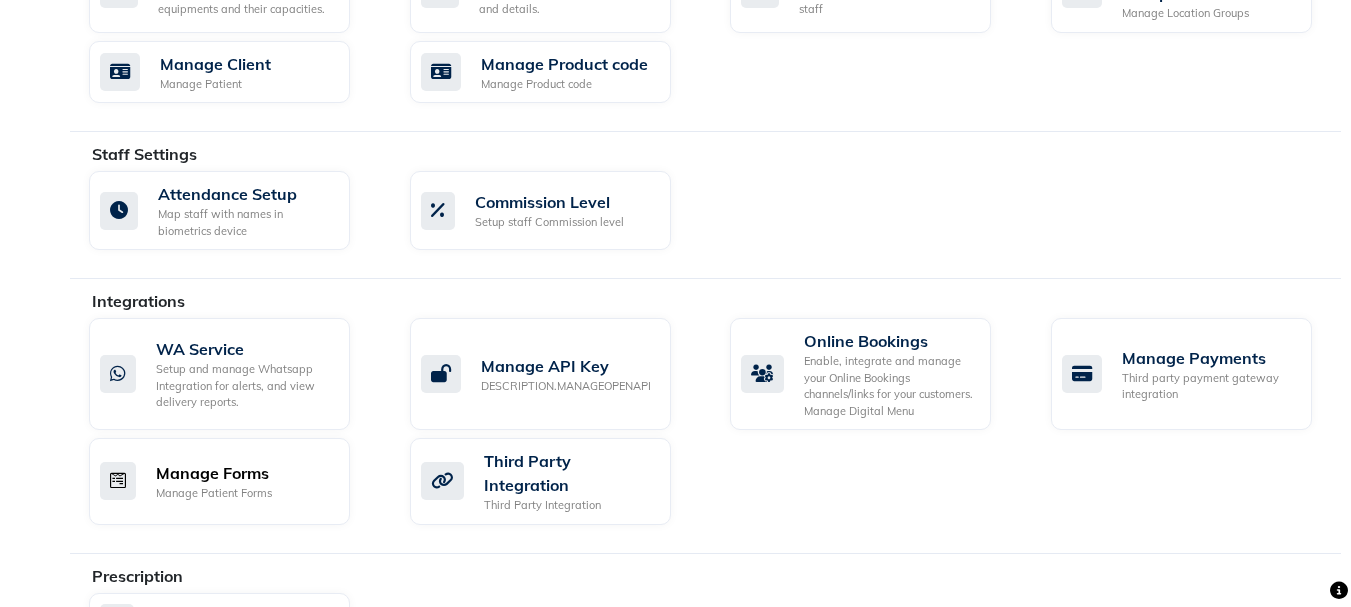 click on "Manage Forms" 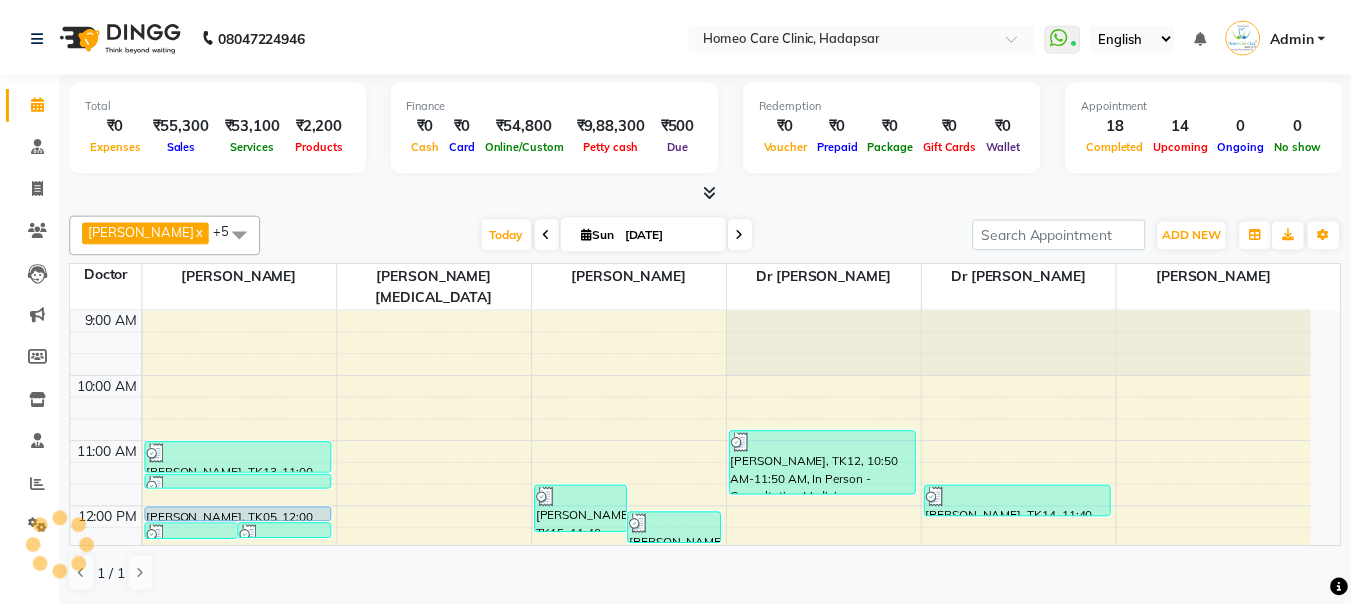 scroll, scrollTop: 0, scrollLeft: 0, axis: both 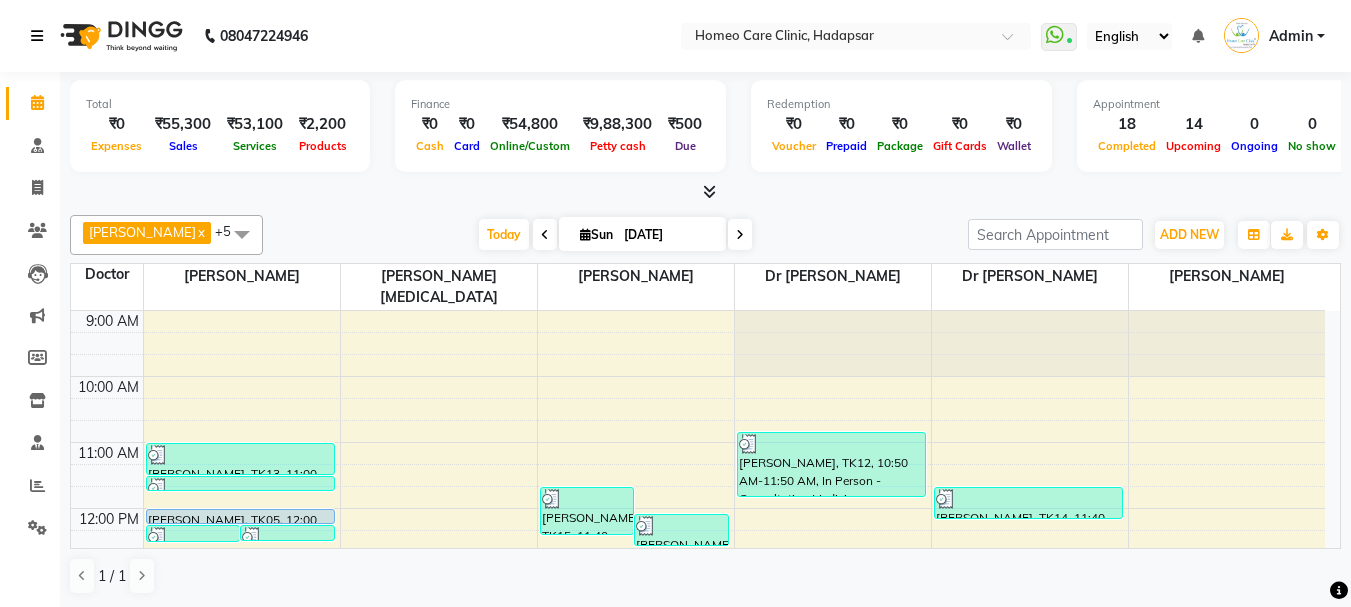 click at bounding box center (41, 36) 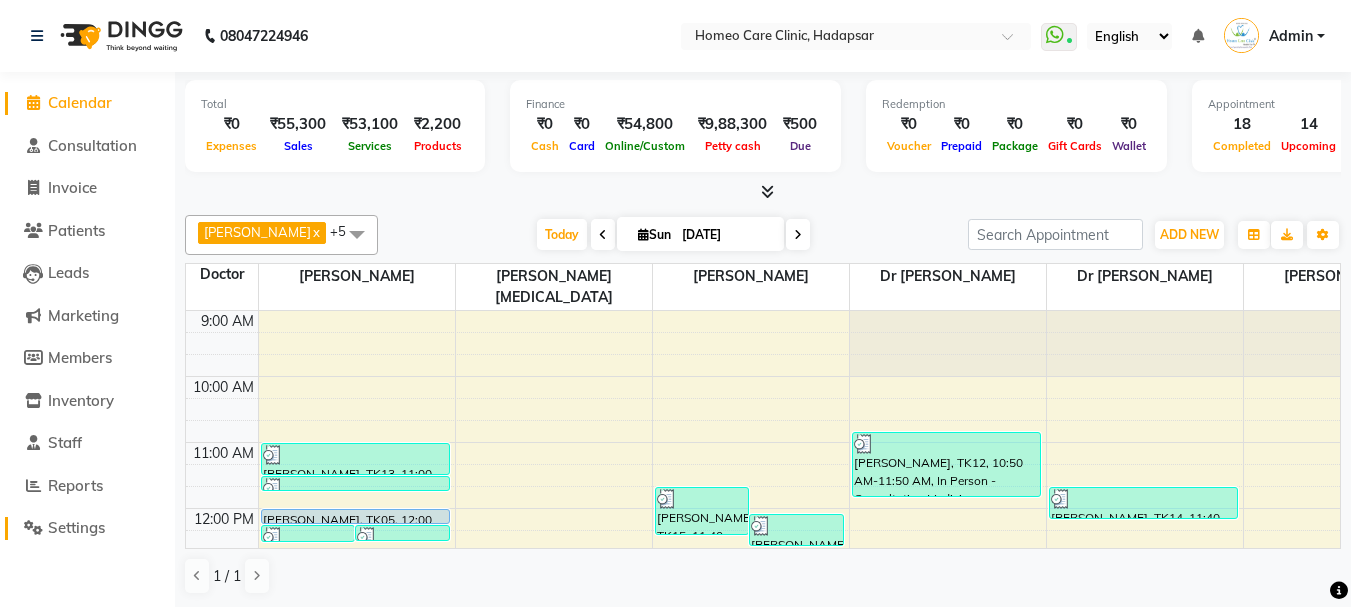 click on "Settings" 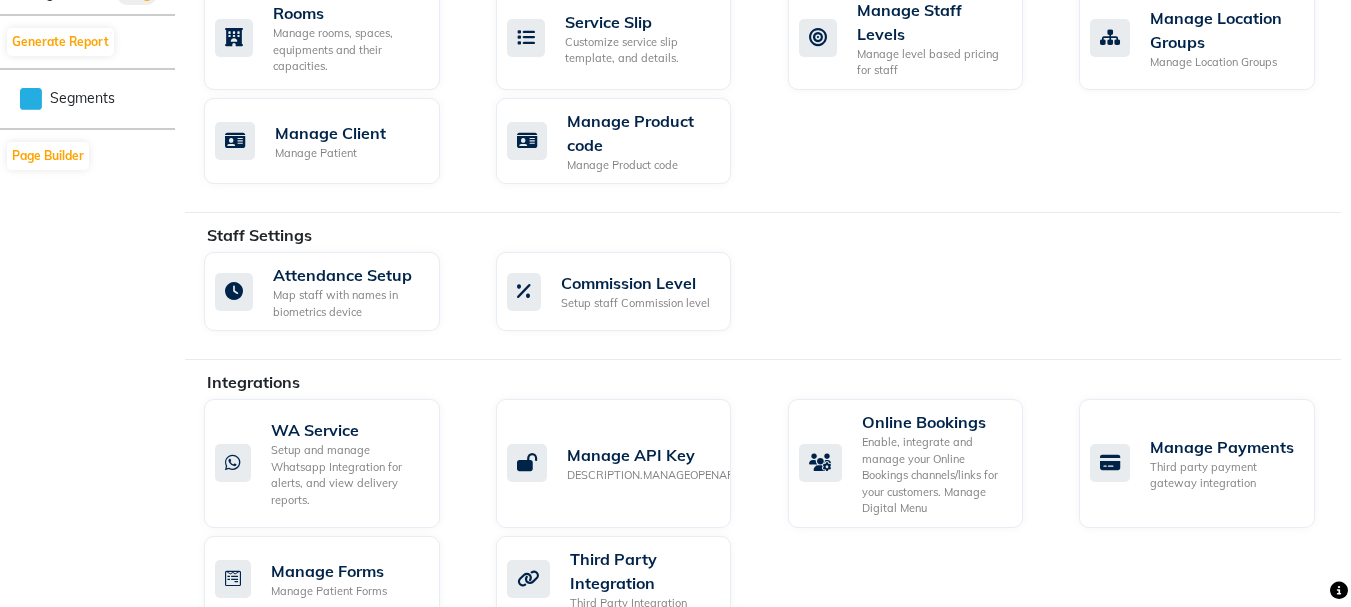 scroll, scrollTop: 1100, scrollLeft: 0, axis: vertical 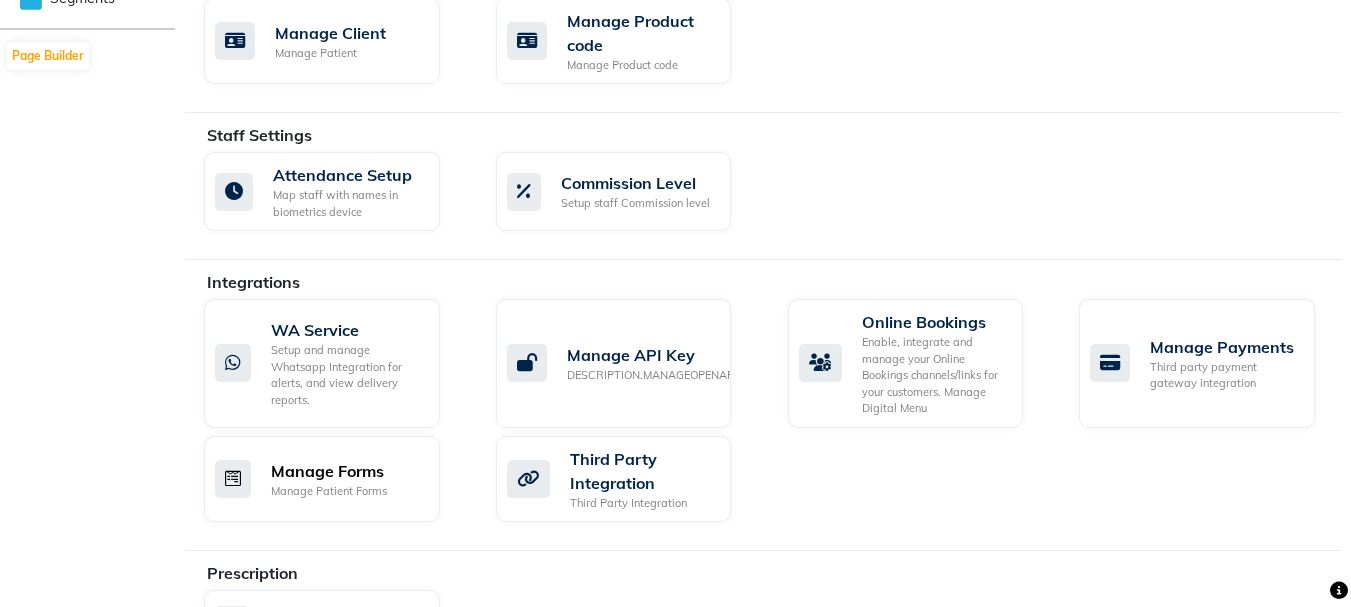 click on "Manage Forms" 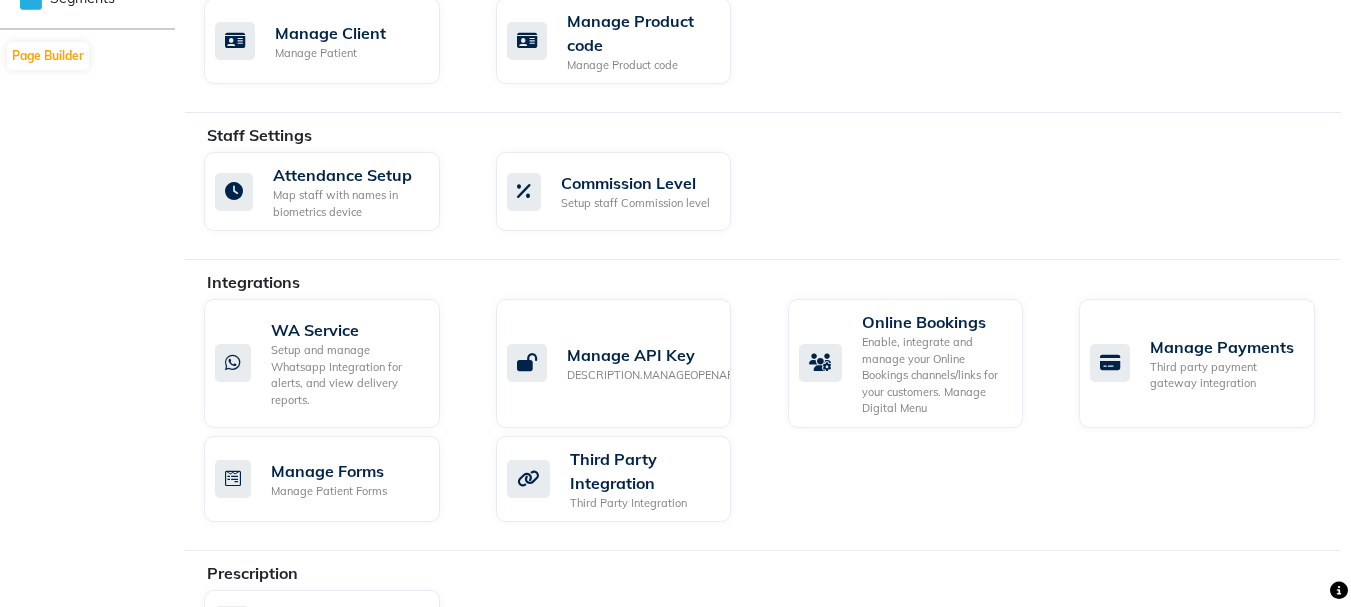 click on "Business Hours Set your business open hours  Manage Services  Manage services, categories and their pricing, duration. Print menu, or import, export your services.  Product Categories Create and manage product categories, sub-categories  Feedback Add, manage feedbacks and surveys' questions  Rooms Manage rooms, spaces, equipments and their capacities.  Service Slip Customize service slip template, and details.  Manage Staff Levels Manage level based pricing for staff  Manage Location Groups Manage Location Groups  Manage Client Manage Patient  Manage Product code Manage Product code" 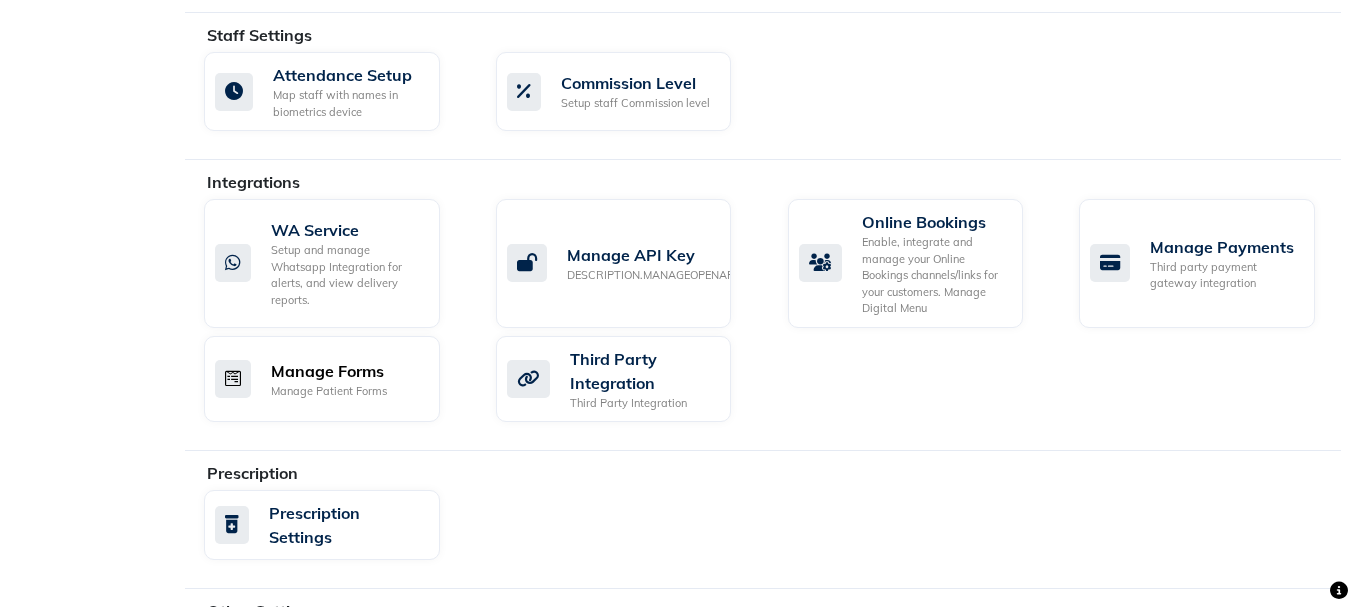 click on "Manage Patient Forms" 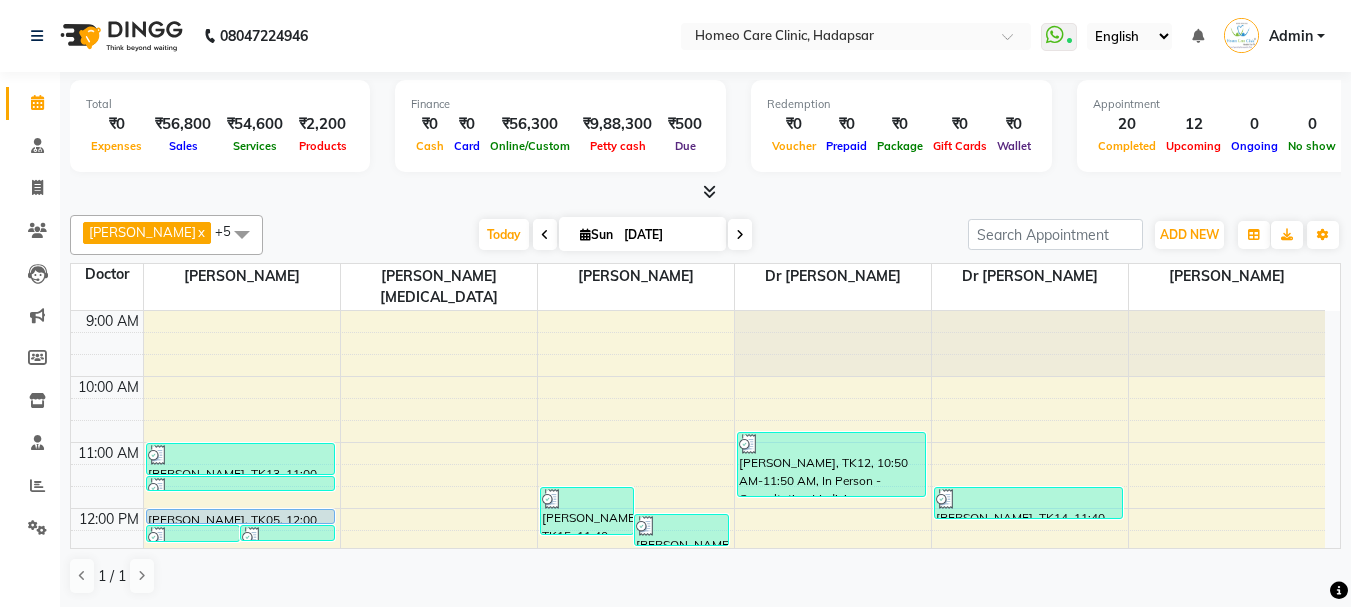 click on "Admin" at bounding box center [1274, 36] 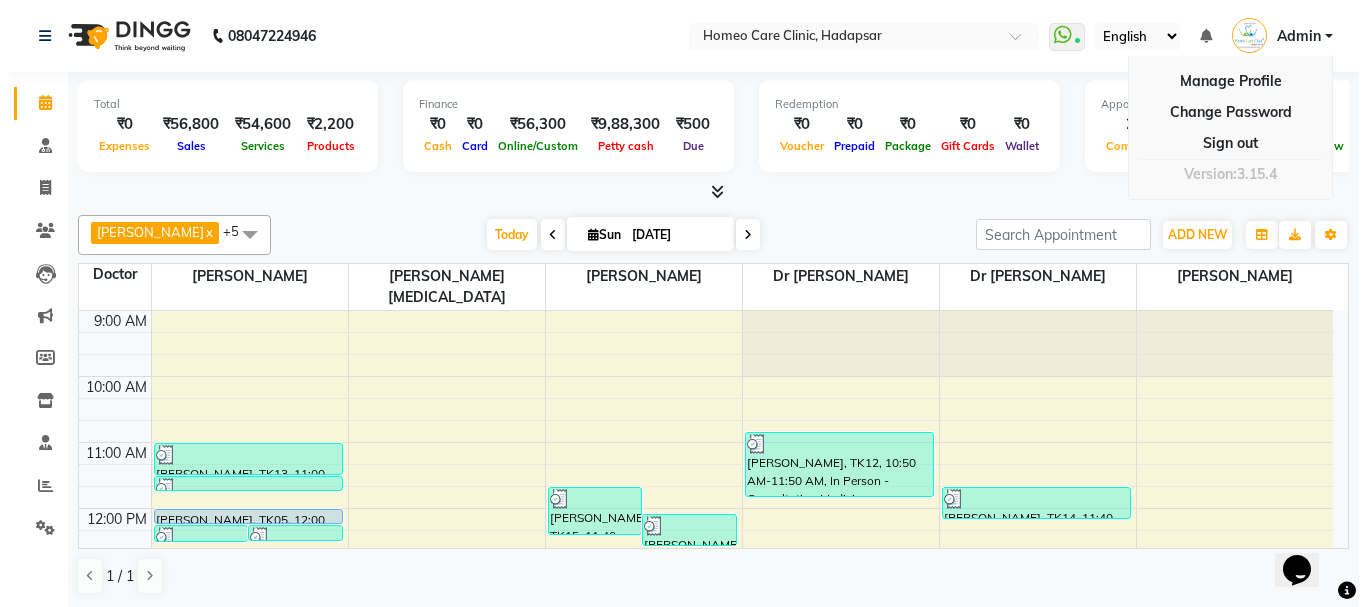 scroll, scrollTop: 0, scrollLeft: 0, axis: both 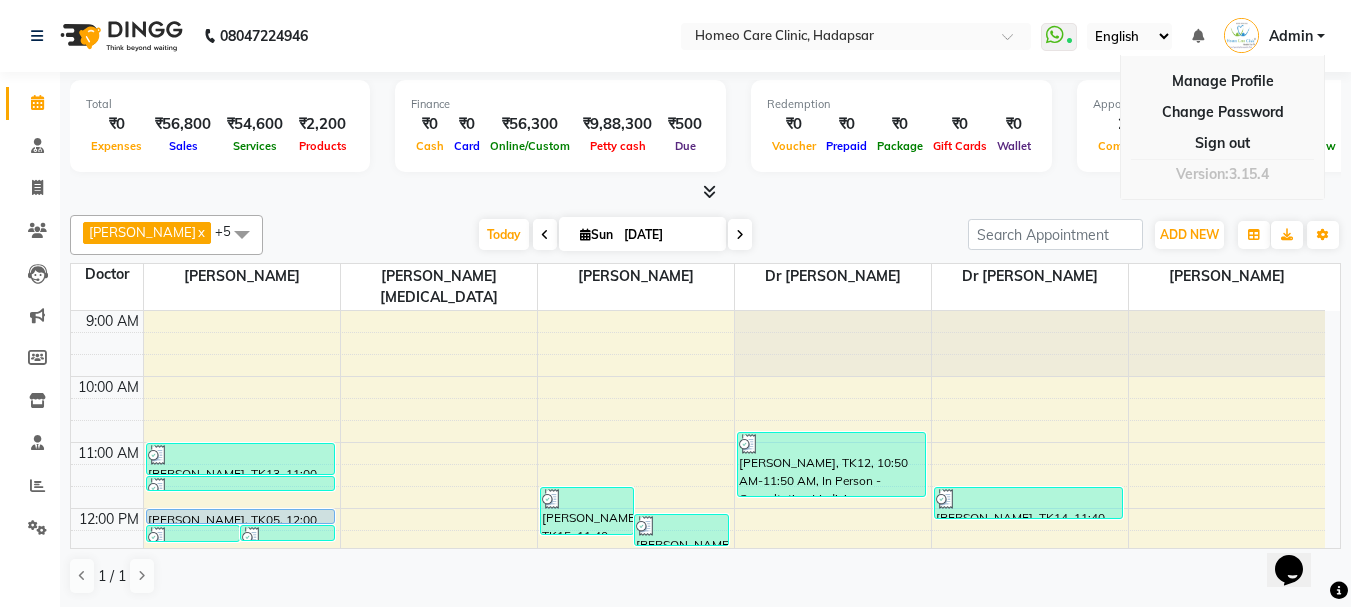 click on "Sign out" at bounding box center (1222, 143) 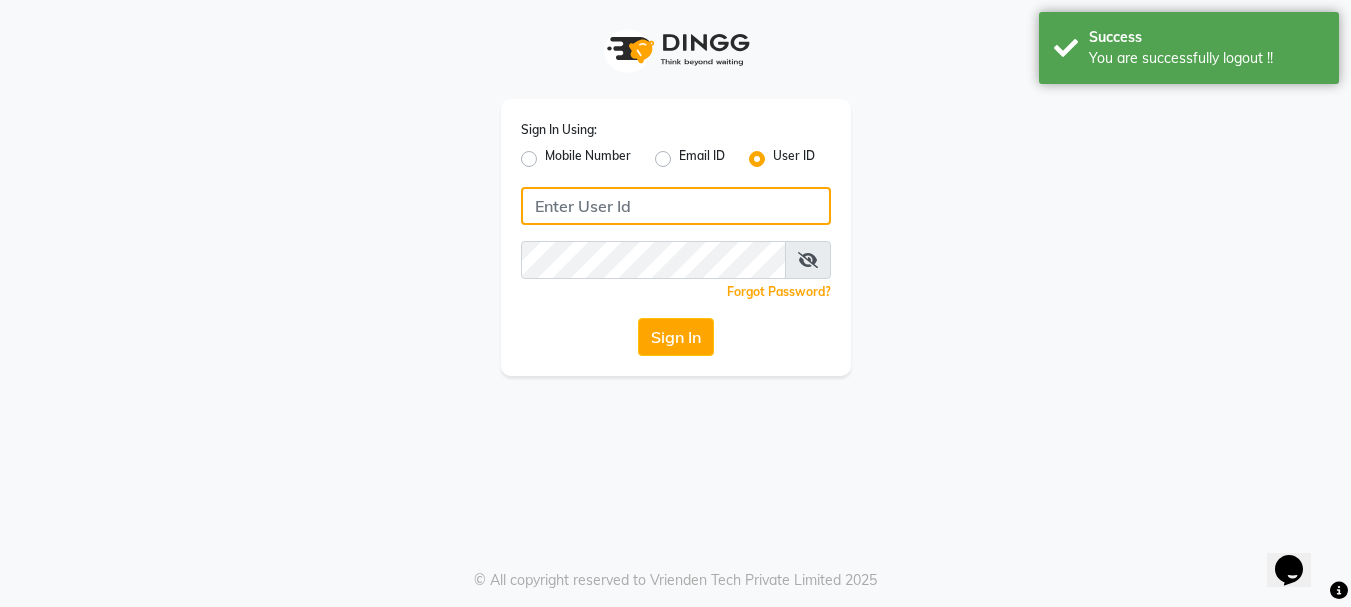 type on "homeocareclinic" 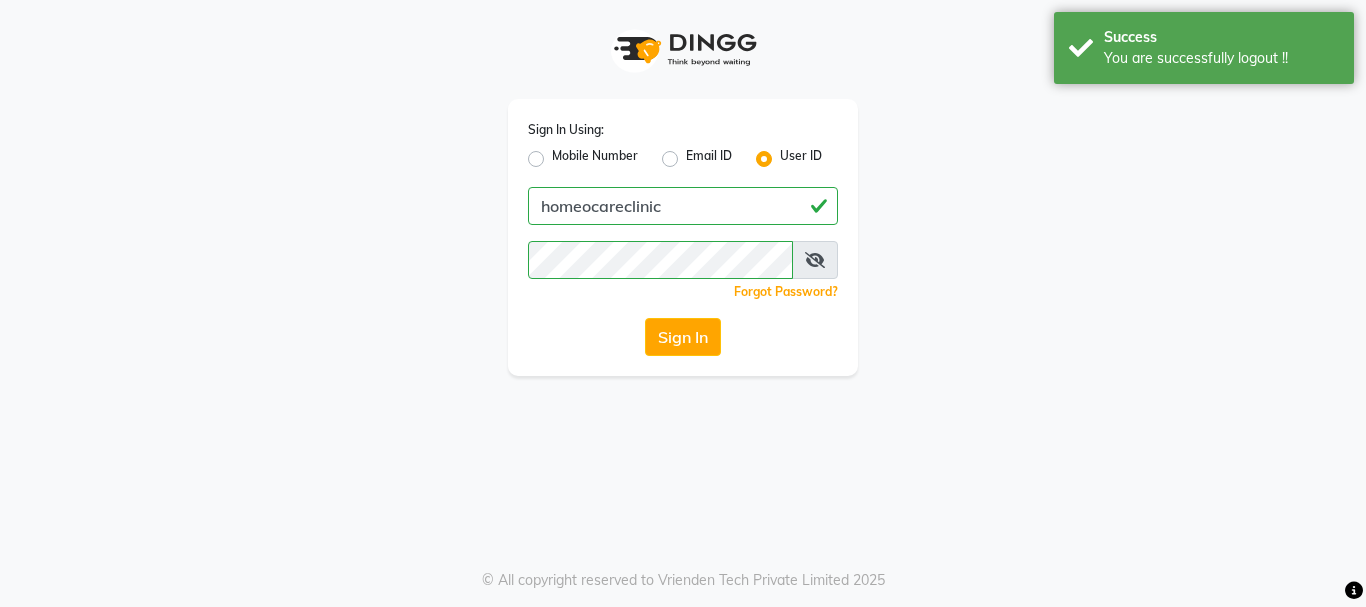 click at bounding box center [815, 260] 